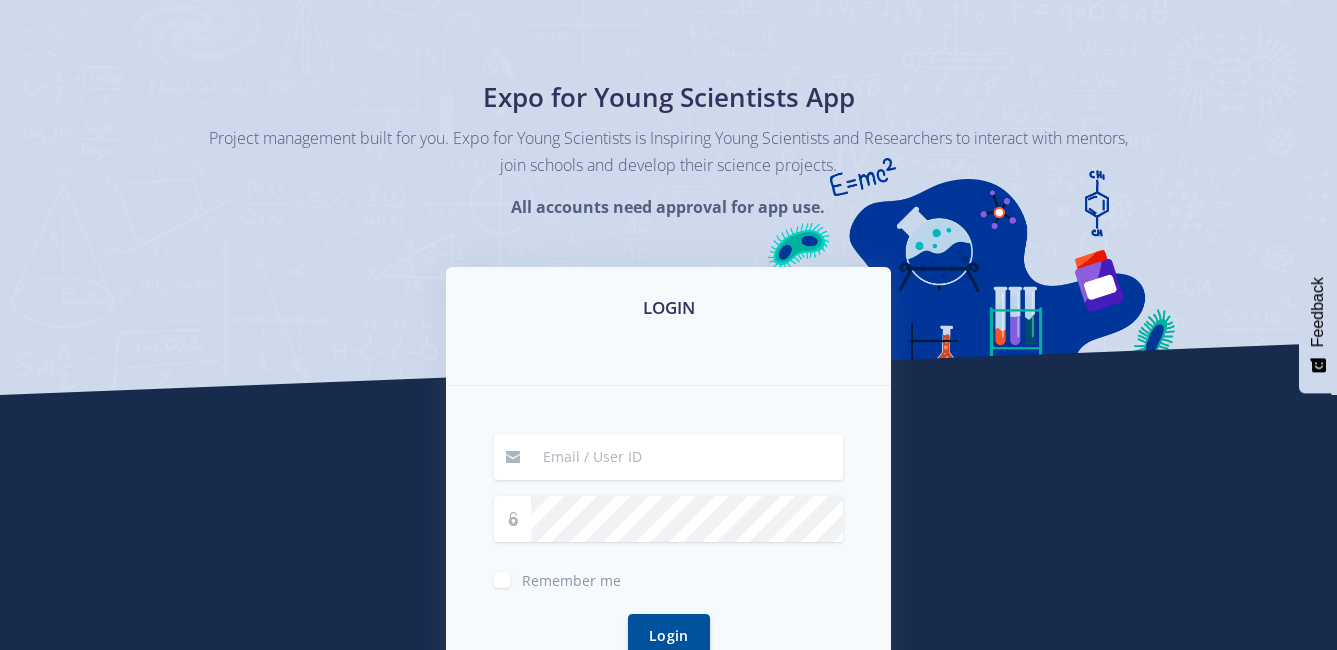 scroll, scrollTop: 200, scrollLeft: 0, axis: vertical 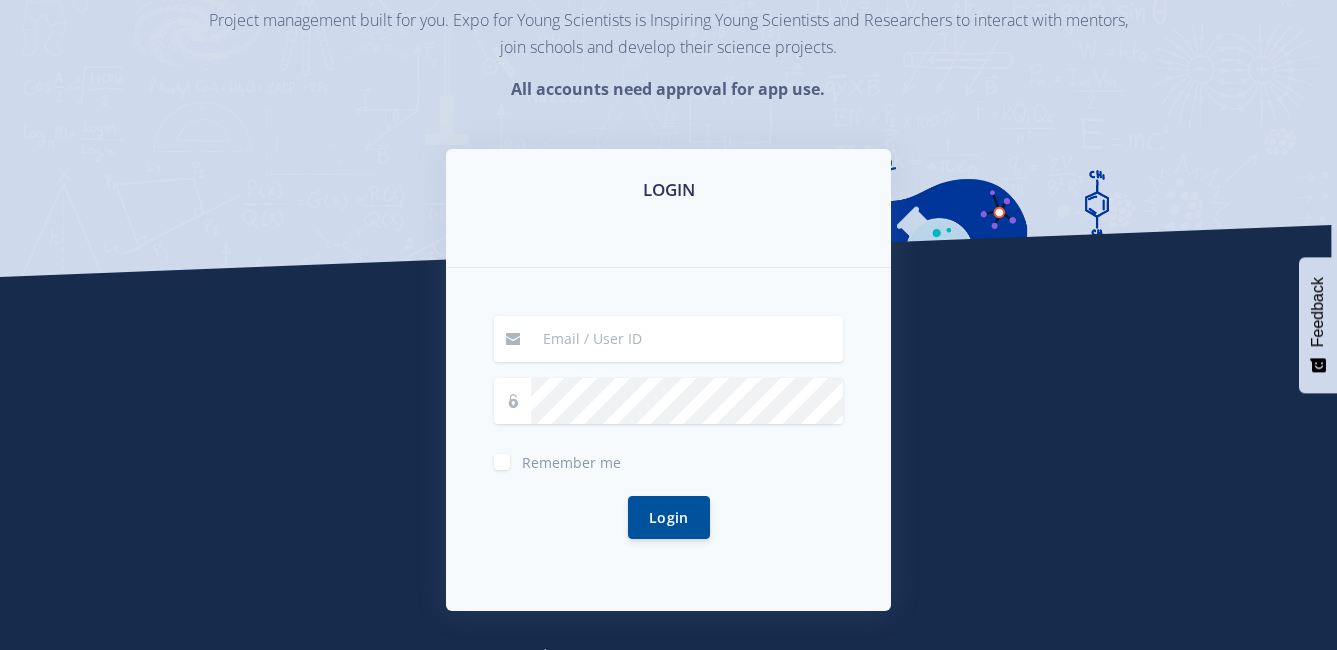 type on "[EMAIL]" 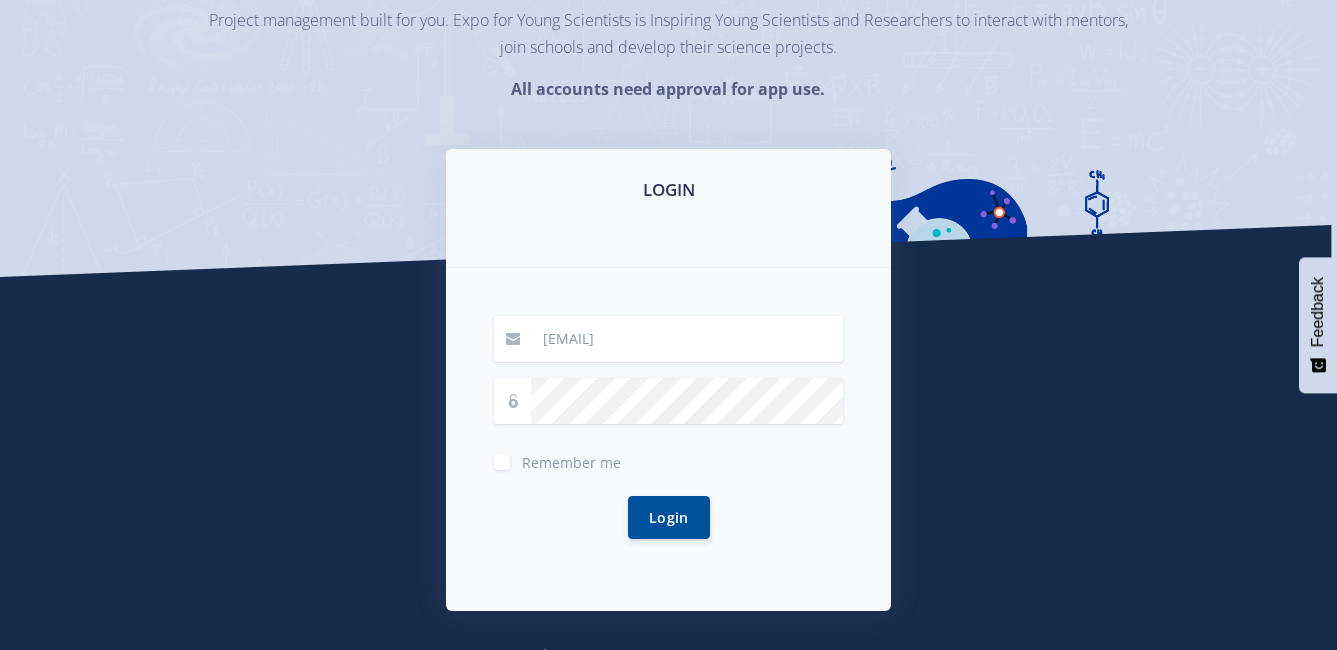 click on "Remember me" at bounding box center [571, 458] 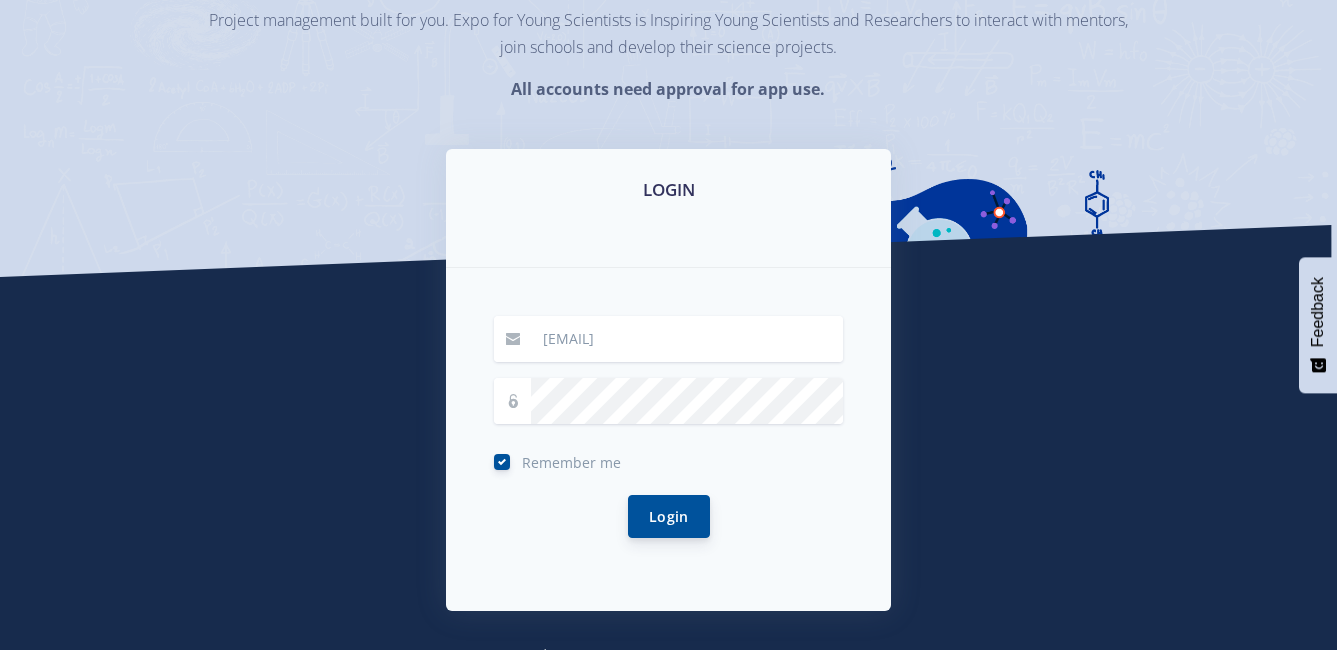 click on "Login" at bounding box center [669, 516] 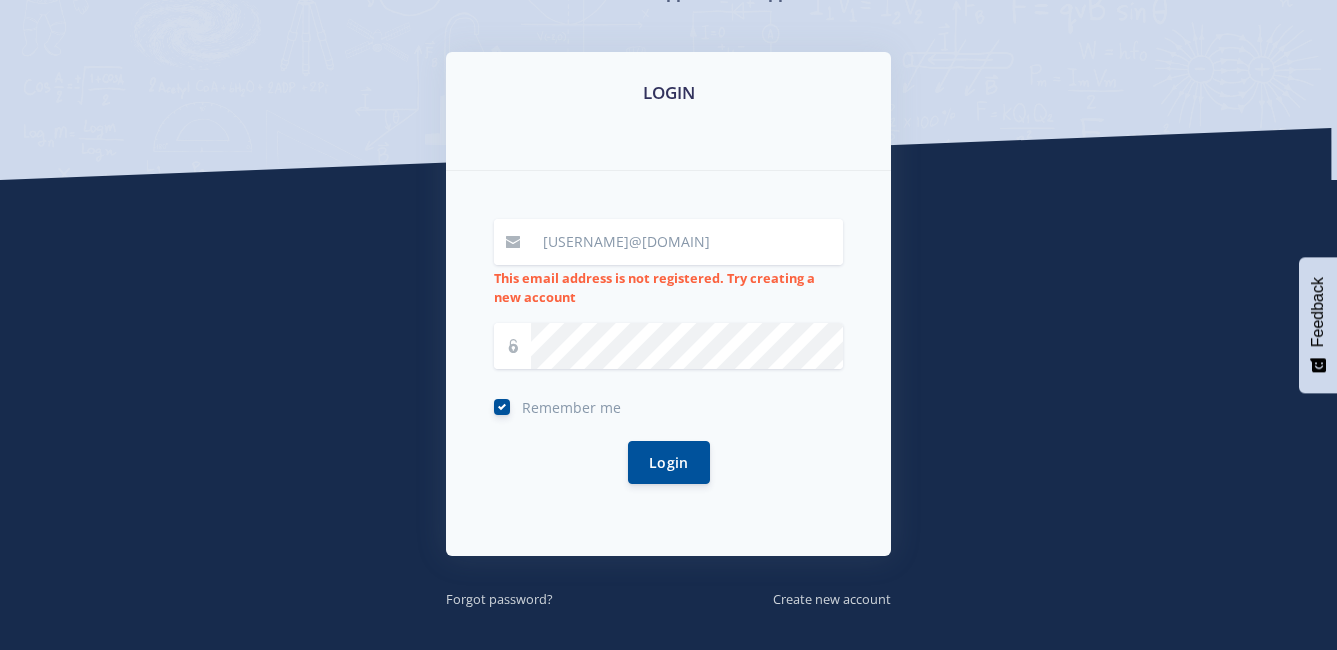 scroll, scrollTop: 300, scrollLeft: 0, axis: vertical 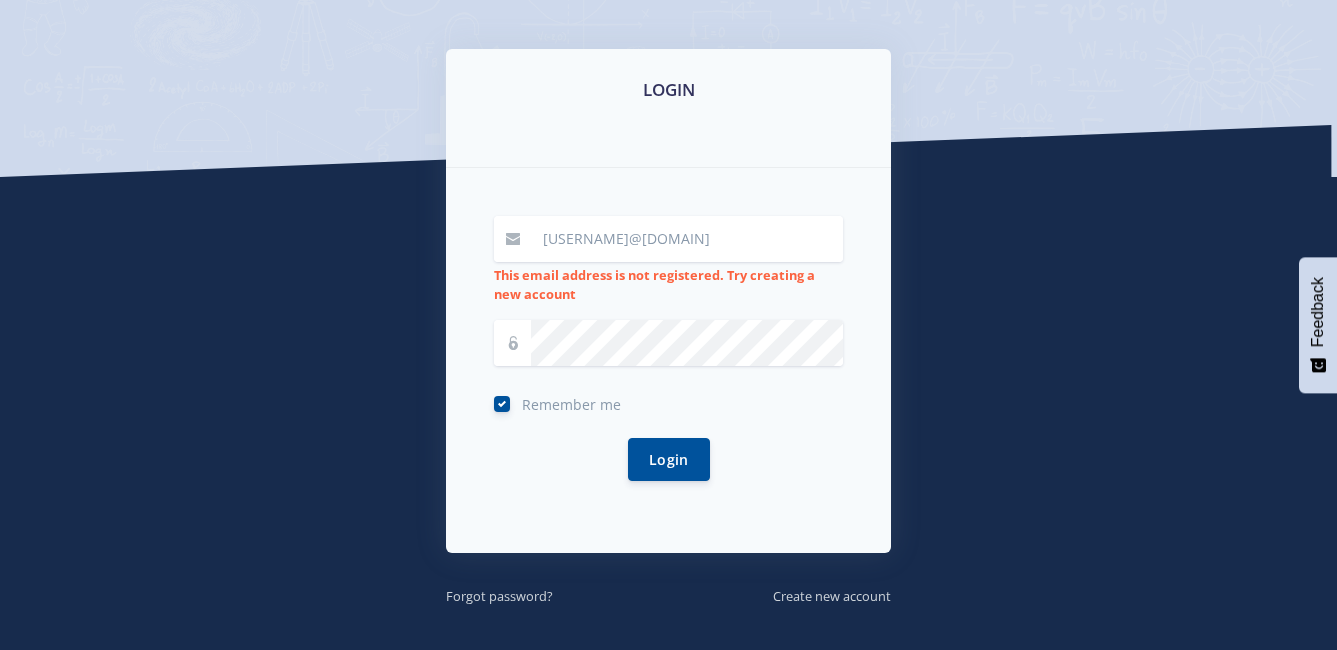 click on "HammonK@eskom.co.za" at bounding box center [687, 239] 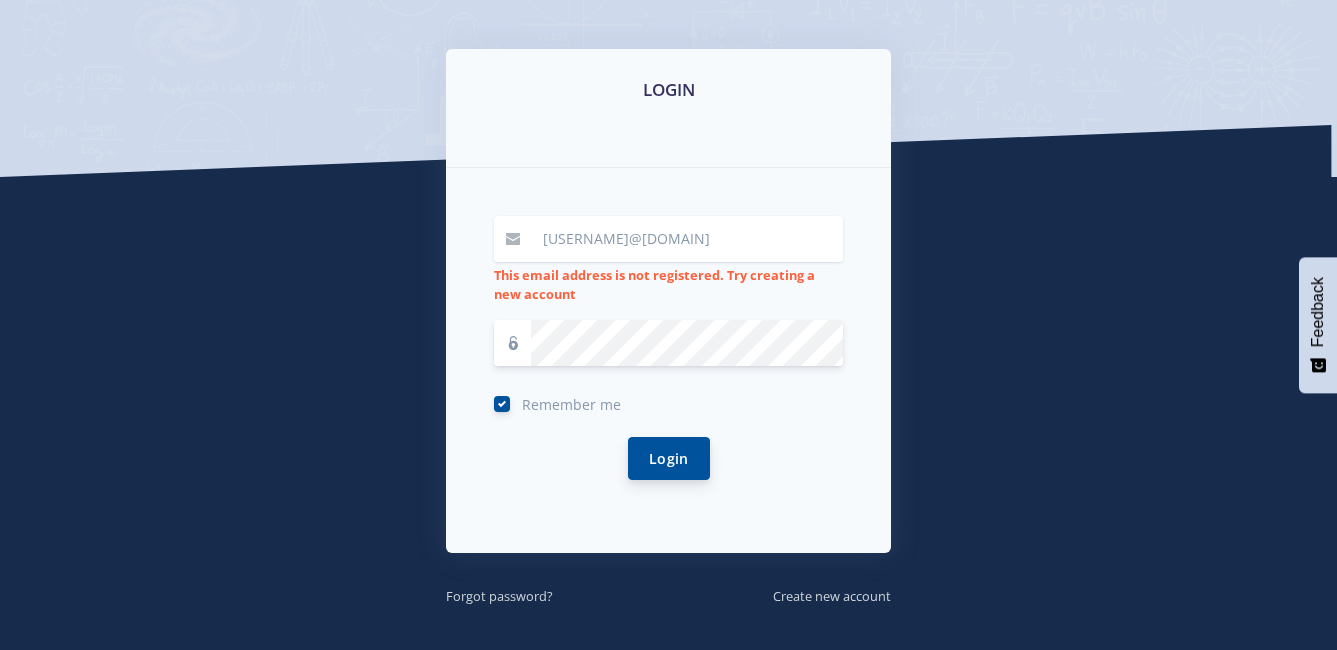 click on "Login" at bounding box center (669, 458) 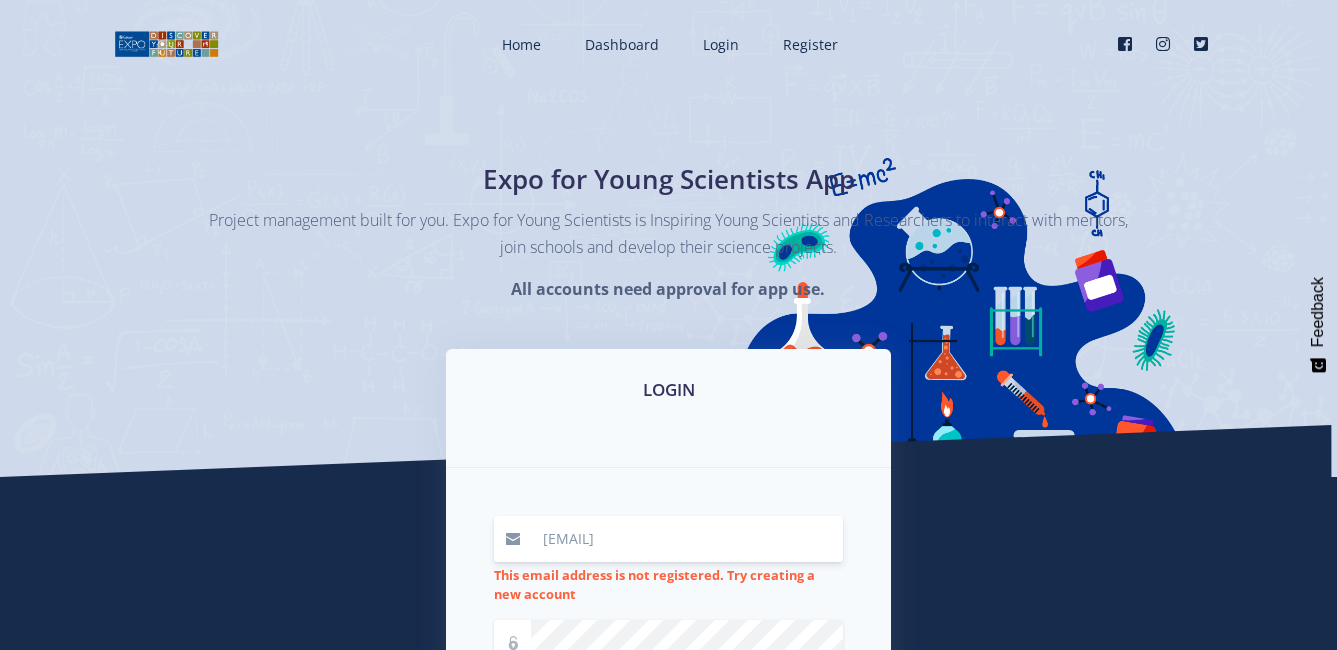 scroll, scrollTop: 0, scrollLeft: 0, axis: both 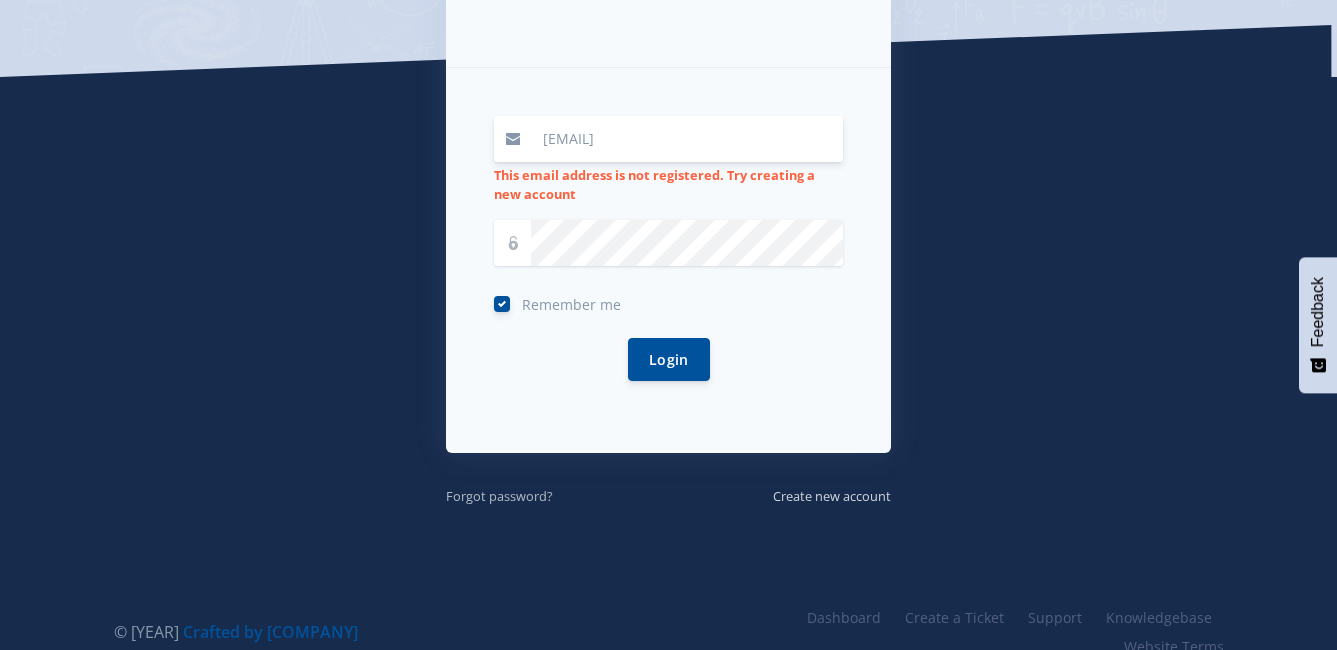 click on "Forgot password?" at bounding box center (499, 496) 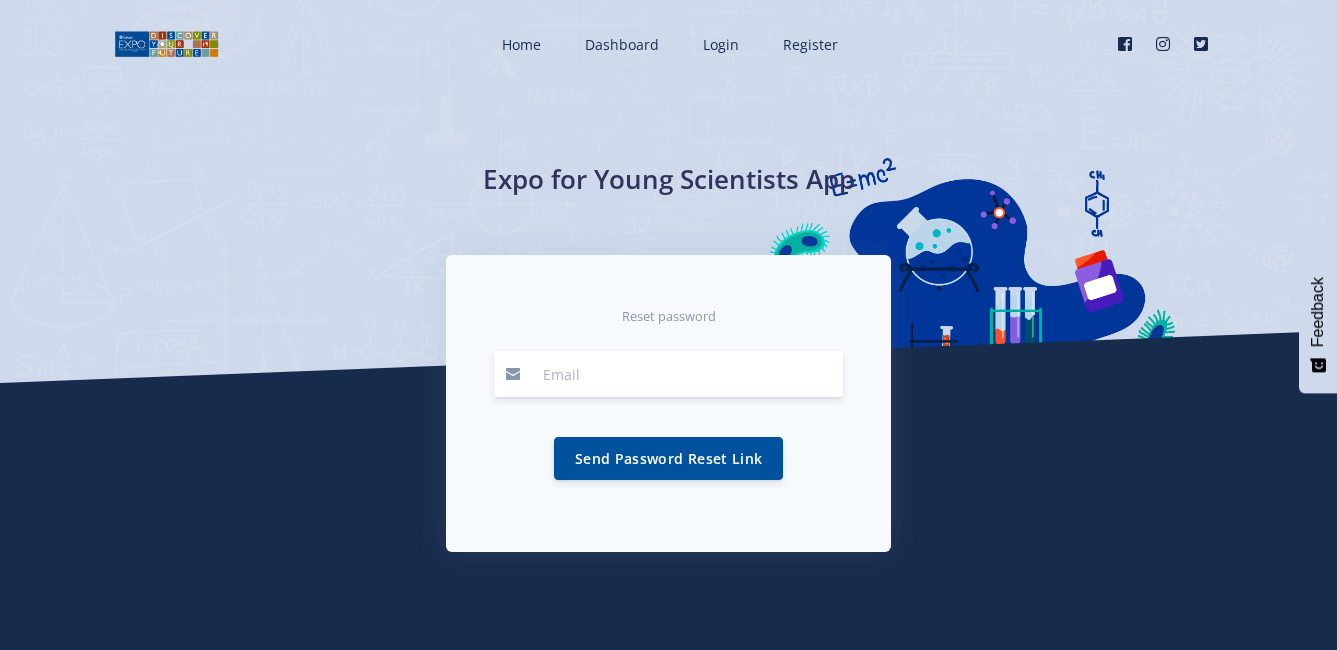 scroll, scrollTop: 0, scrollLeft: 0, axis: both 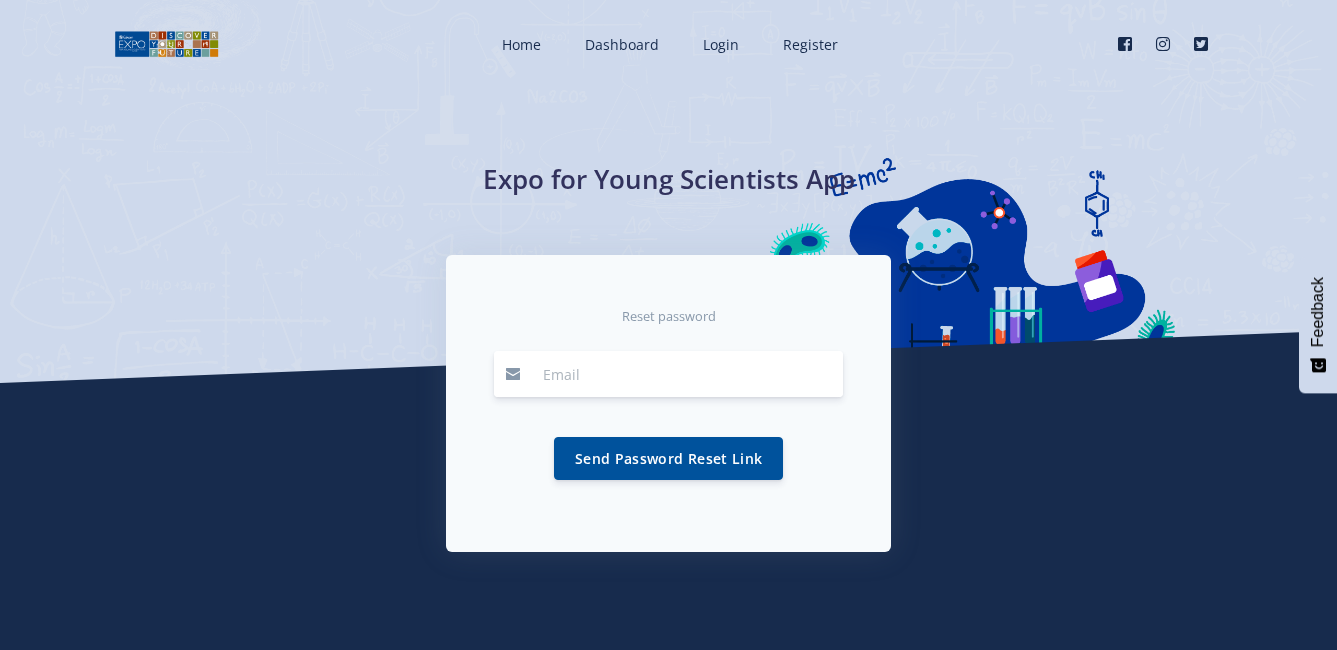 type on "HammonK@ntcsa.co.za" 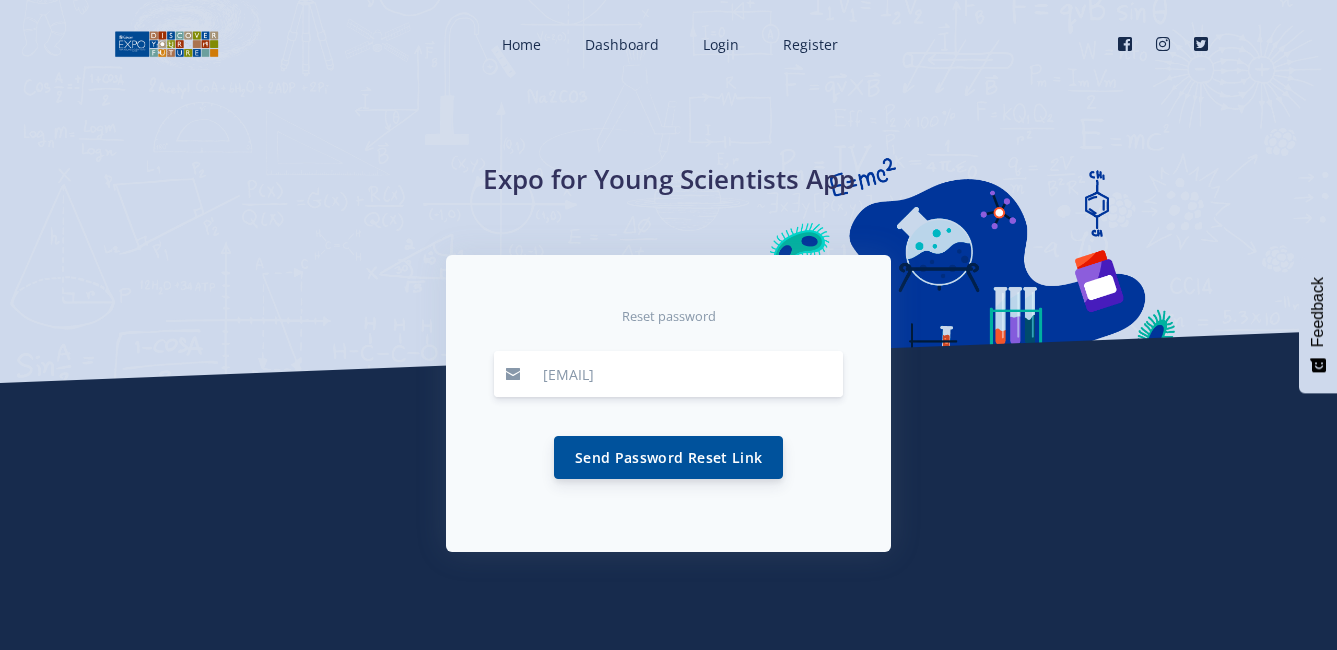 click on "Send Password Reset Link" at bounding box center (668, 457) 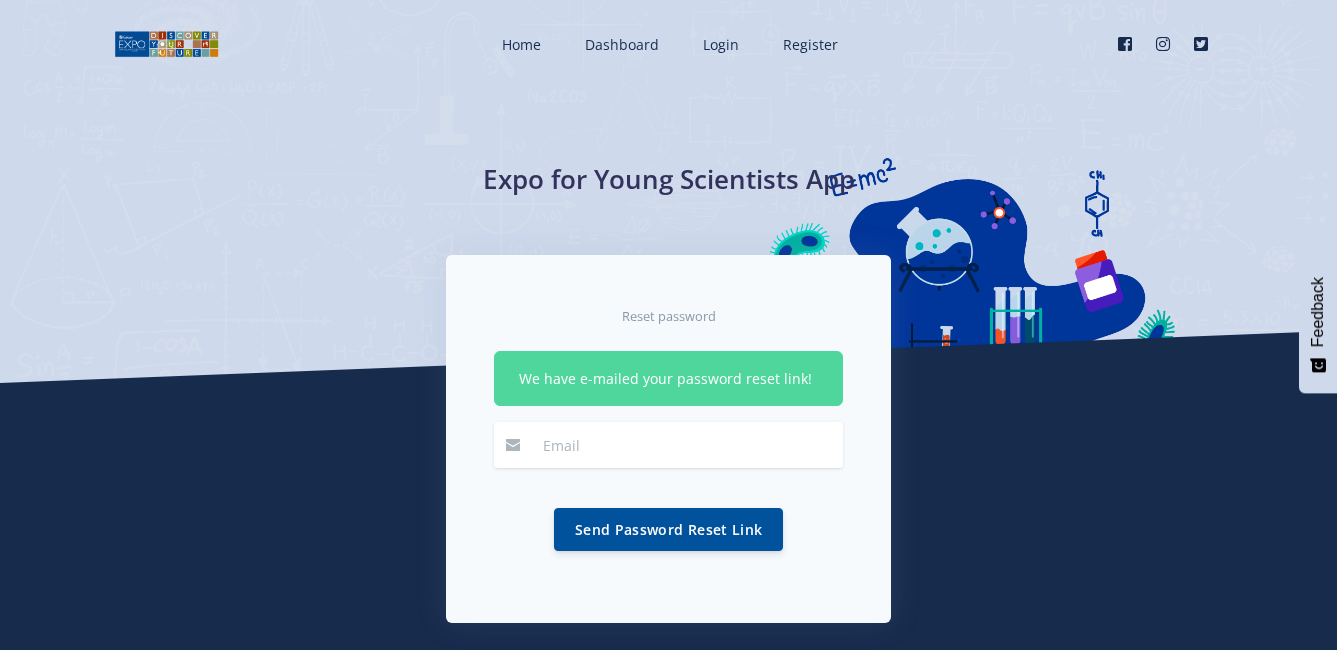 scroll, scrollTop: 0, scrollLeft: 0, axis: both 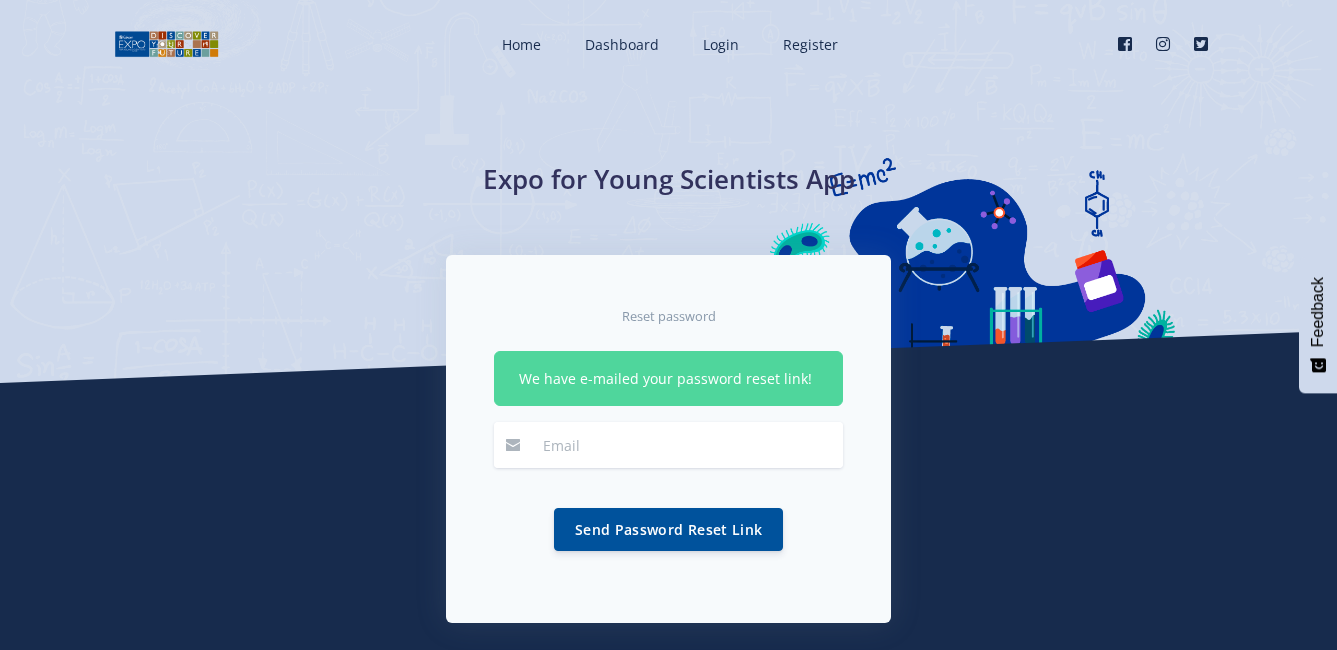 click at bounding box center [687, 445] 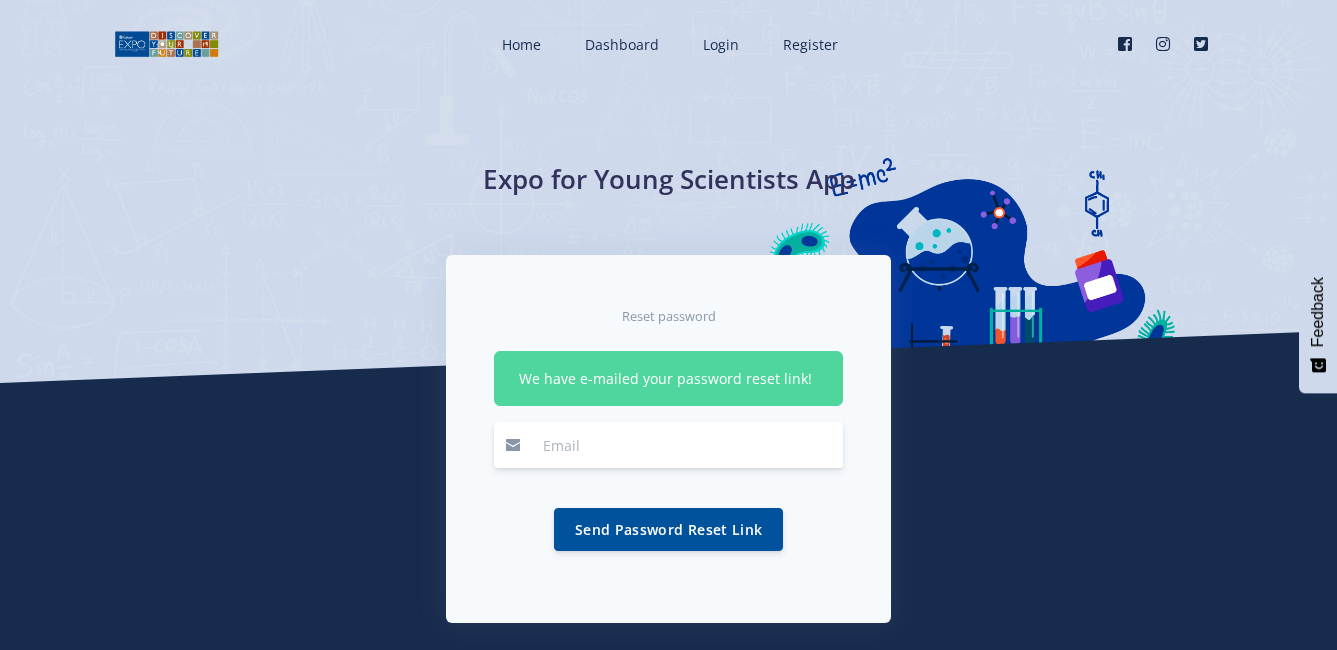 click at bounding box center (687, 445) 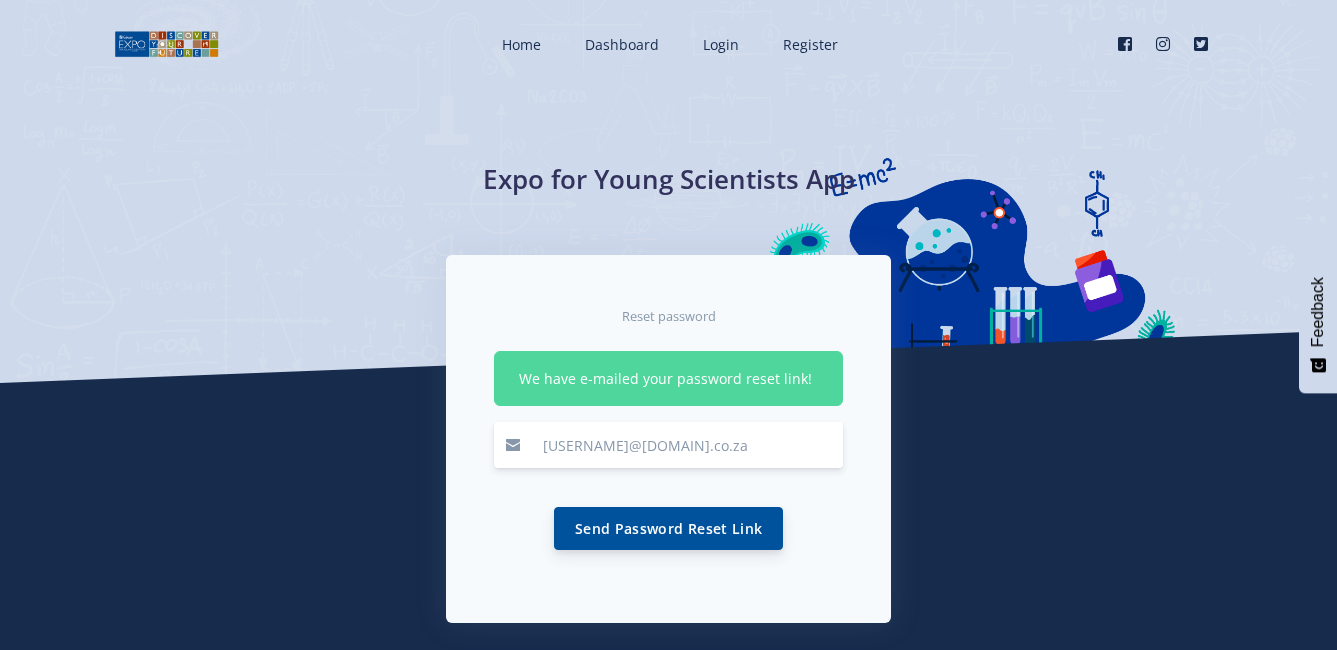 click on "Send Password Reset Link" at bounding box center [668, 528] 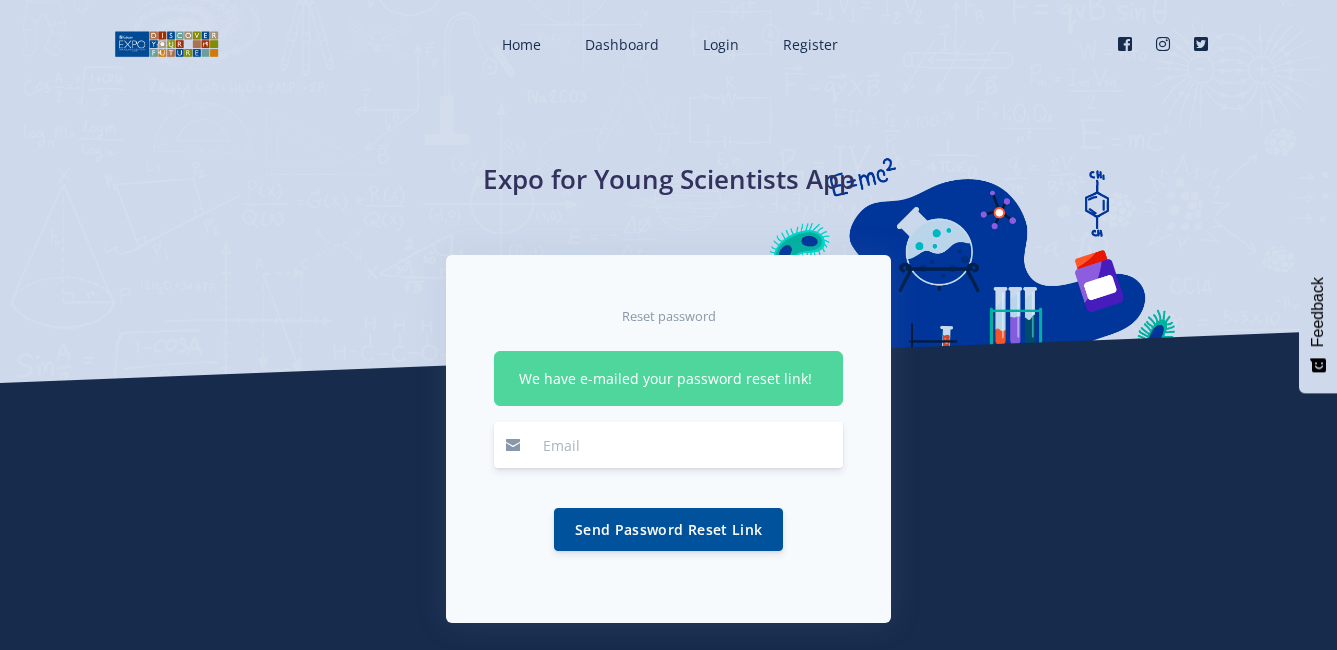 scroll, scrollTop: 0, scrollLeft: 0, axis: both 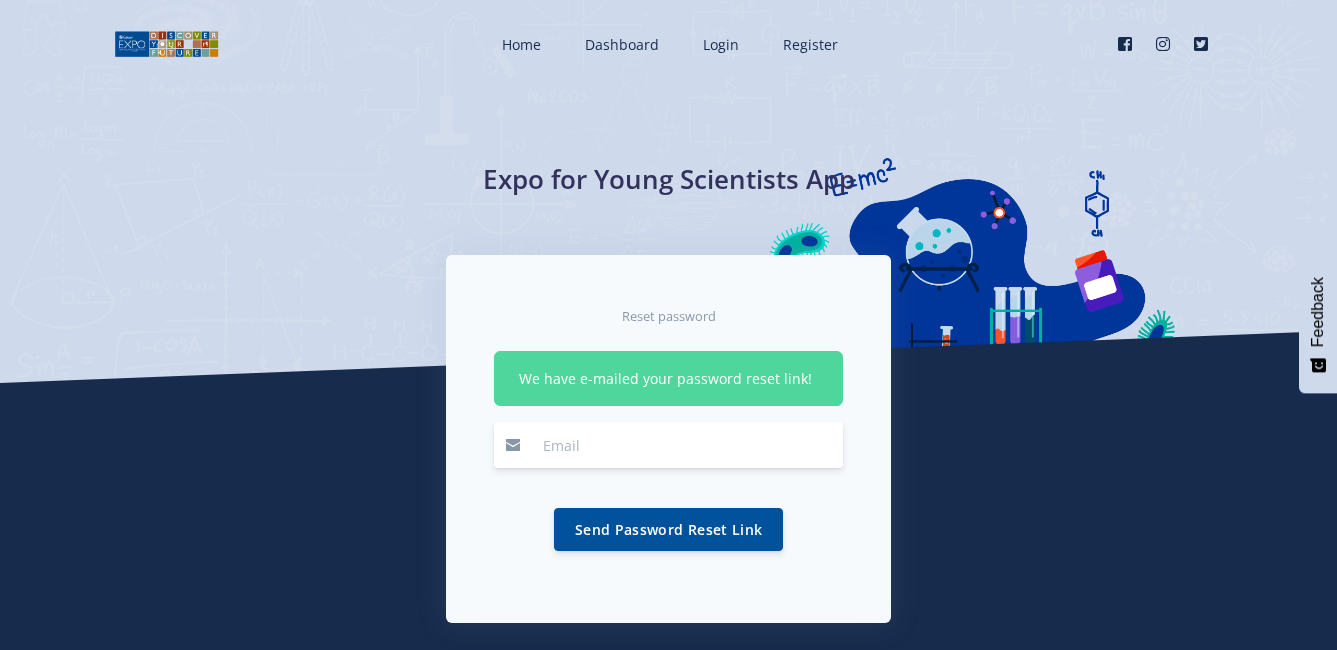 click at bounding box center (687, 445) 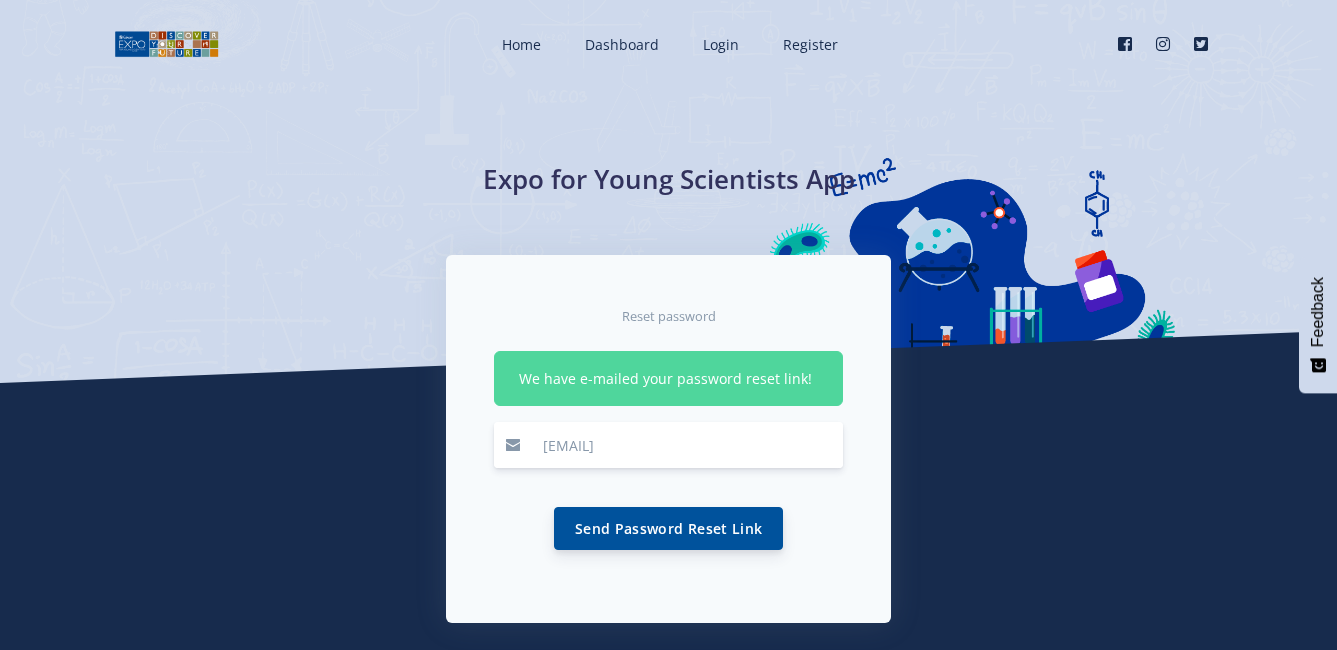 click on "Send Password Reset Link" at bounding box center [668, 528] 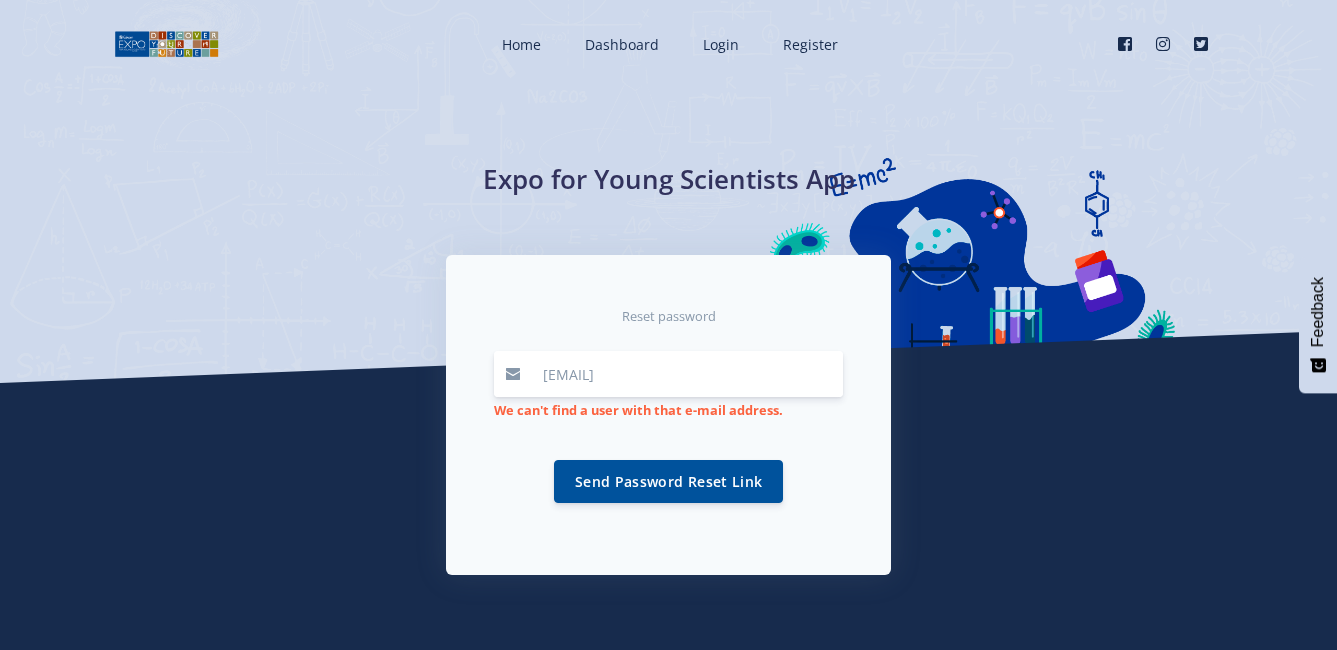 scroll, scrollTop: 0, scrollLeft: 0, axis: both 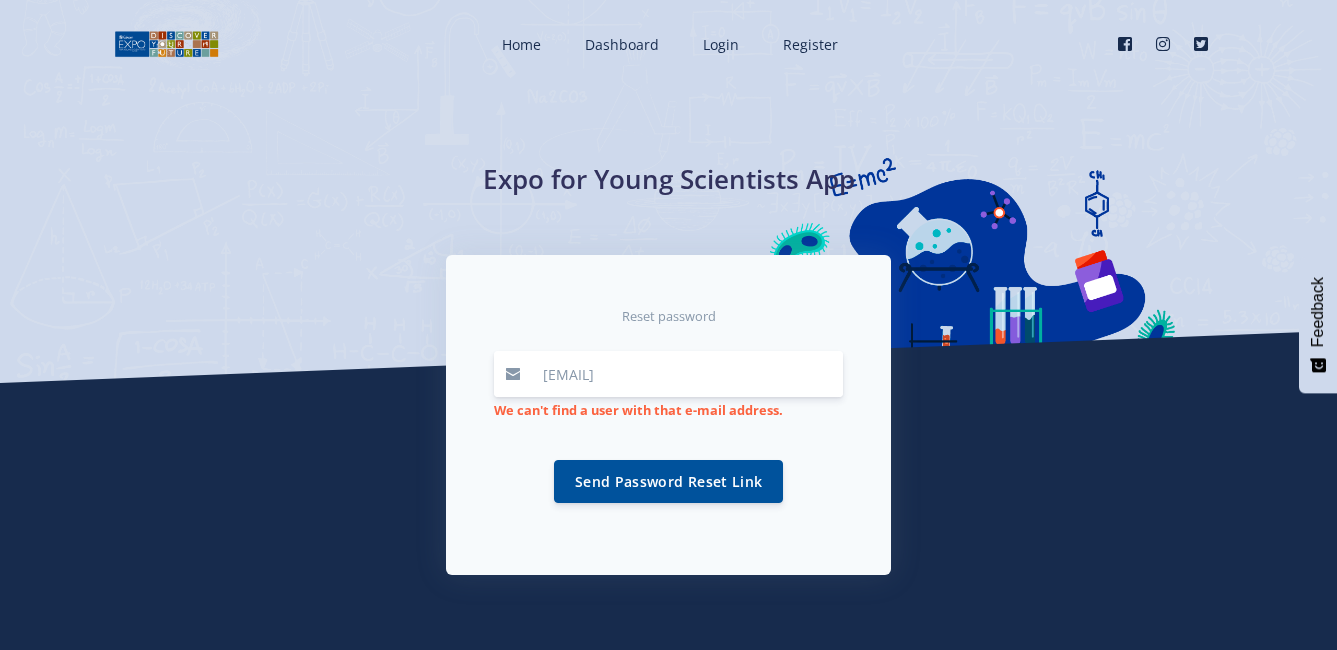 click on "hammondkenken@gmail.com" at bounding box center (687, 374) 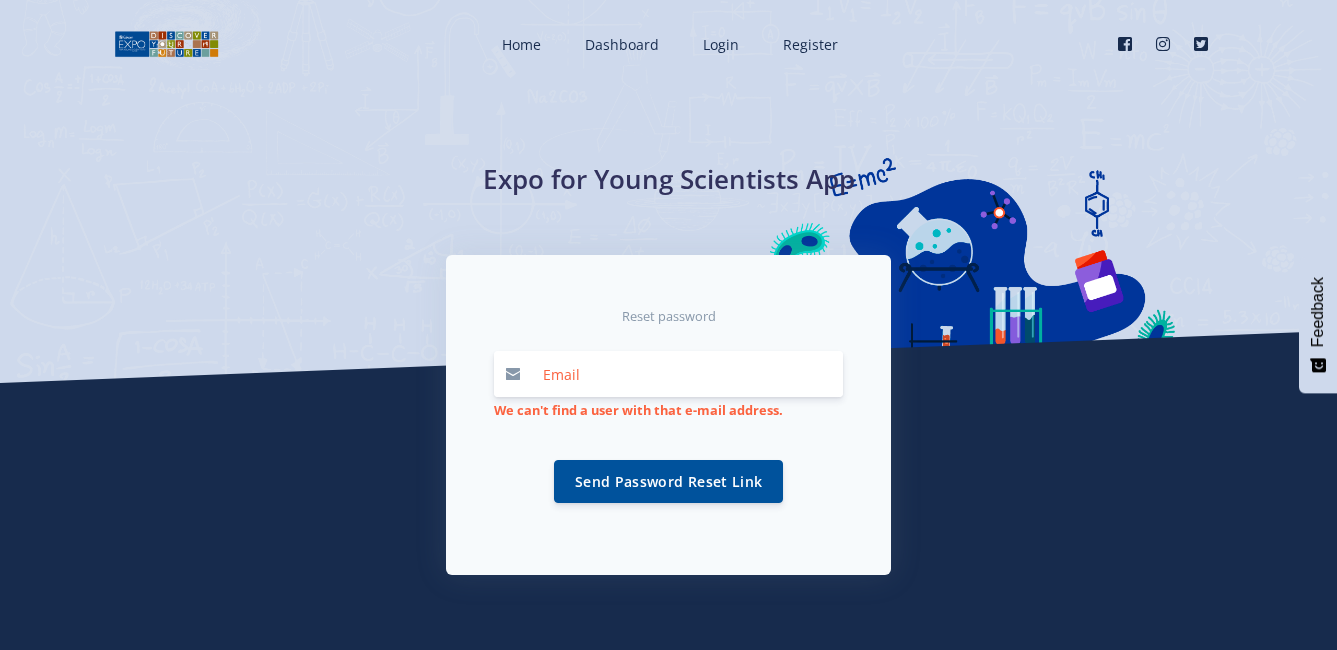 click at bounding box center (687, 374) 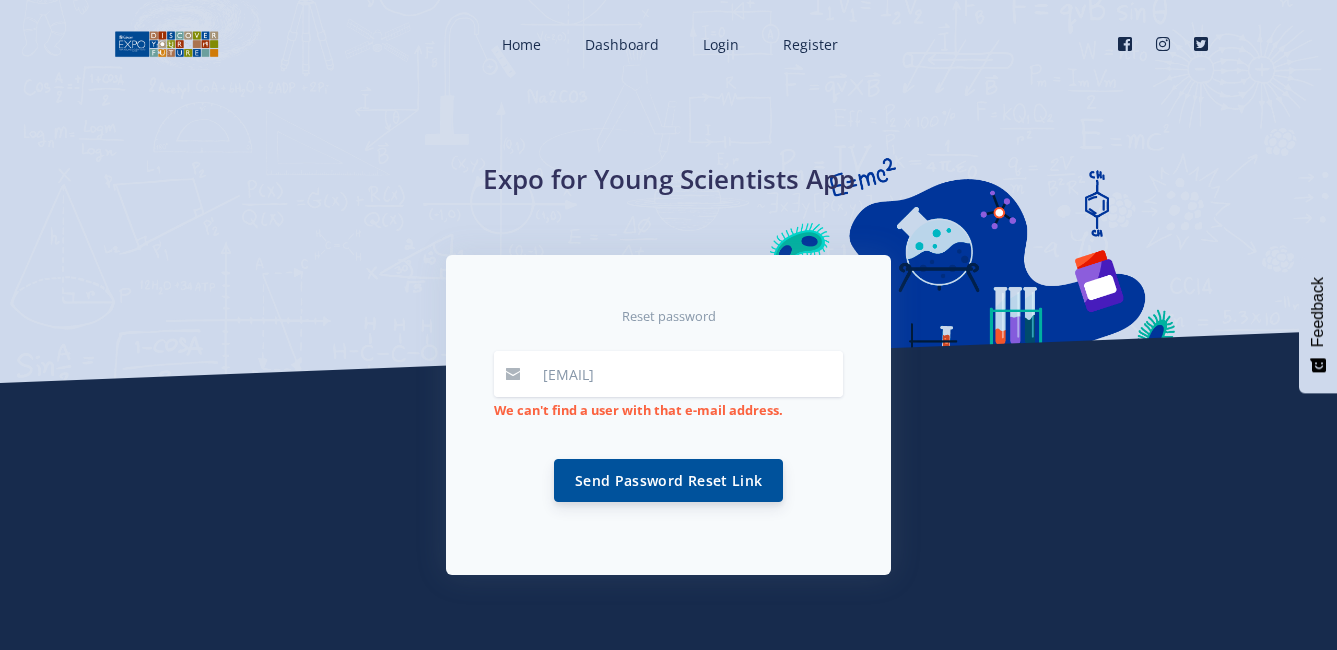 click on "Send Password Reset Link" at bounding box center (668, 480) 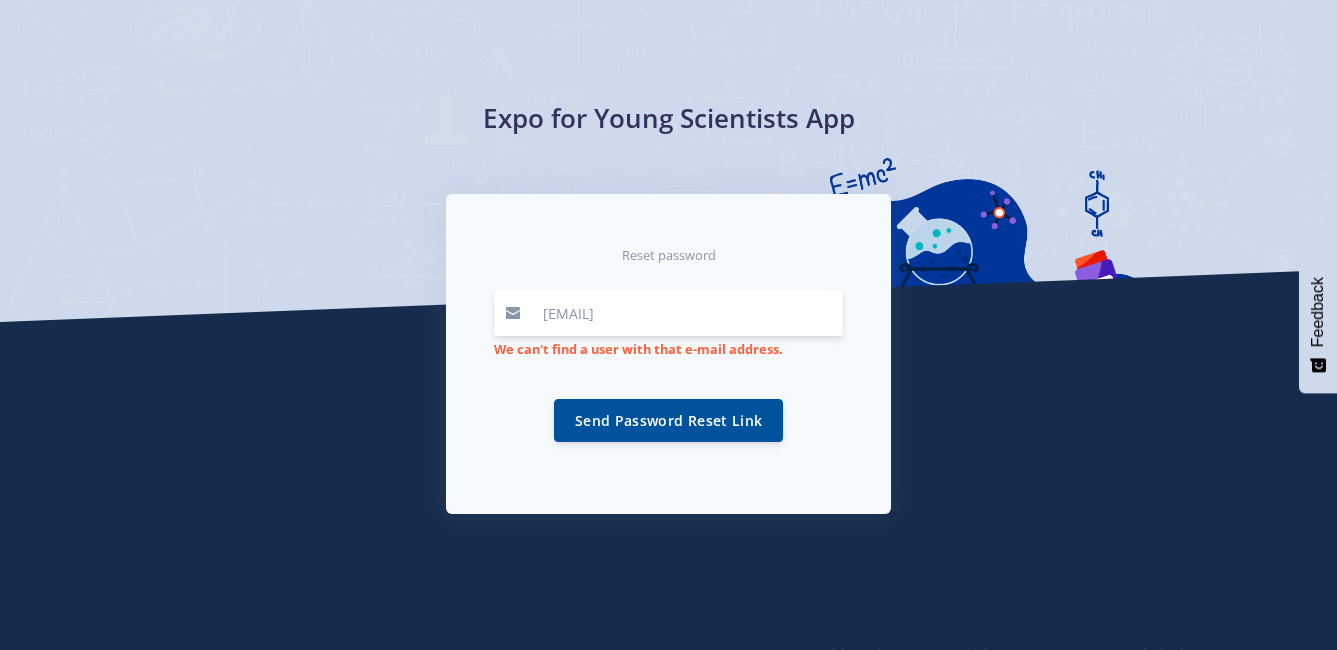 scroll, scrollTop: 0, scrollLeft: 0, axis: both 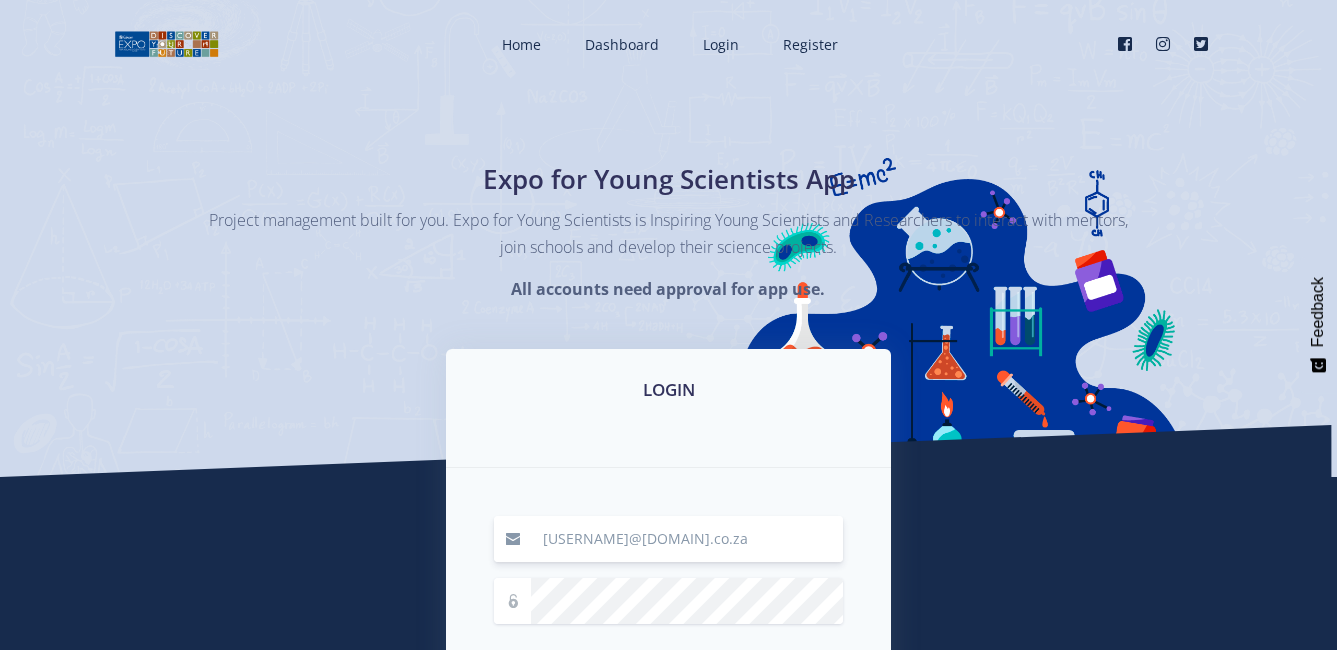 click on "HammonK@eskom.co.za" at bounding box center [687, 539] 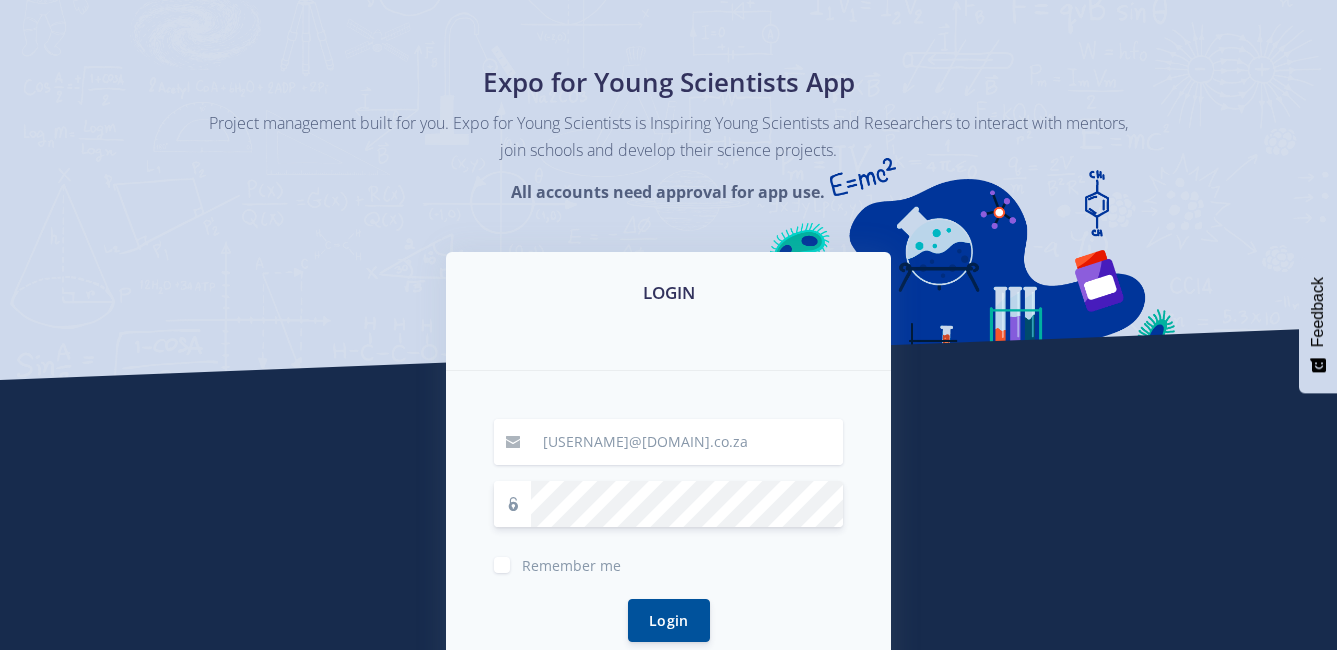 scroll, scrollTop: 200, scrollLeft: 0, axis: vertical 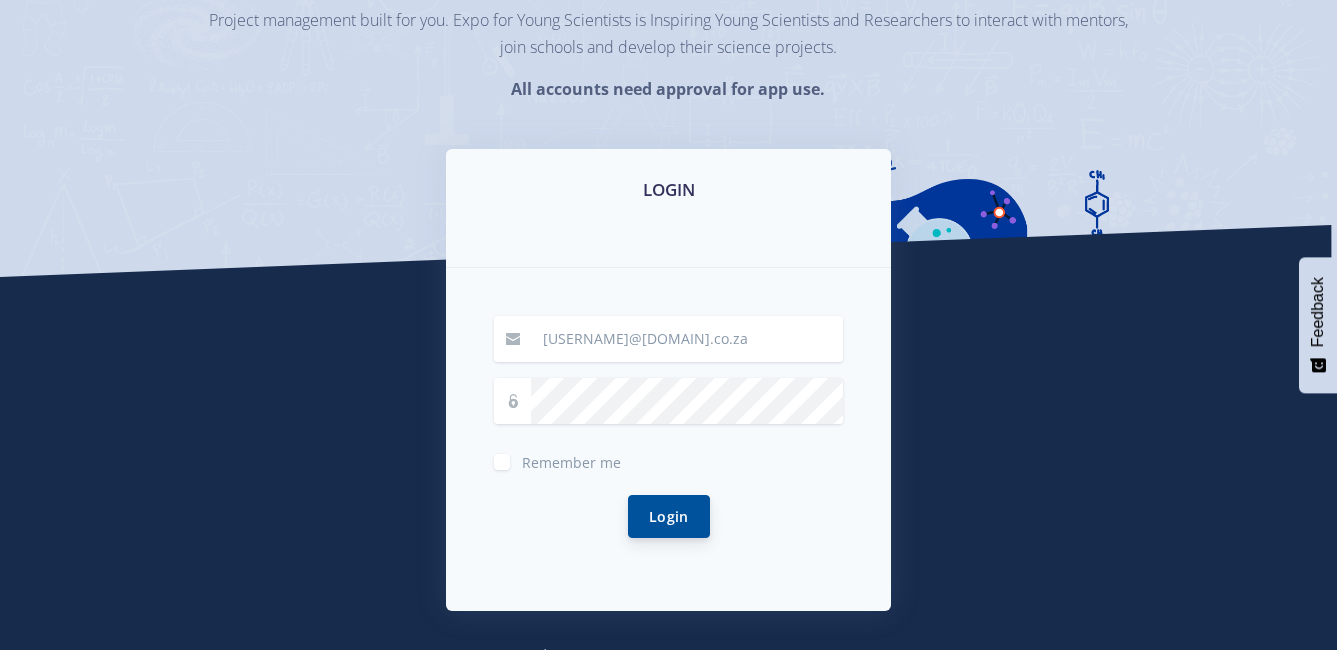click on "Login" at bounding box center (669, 516) 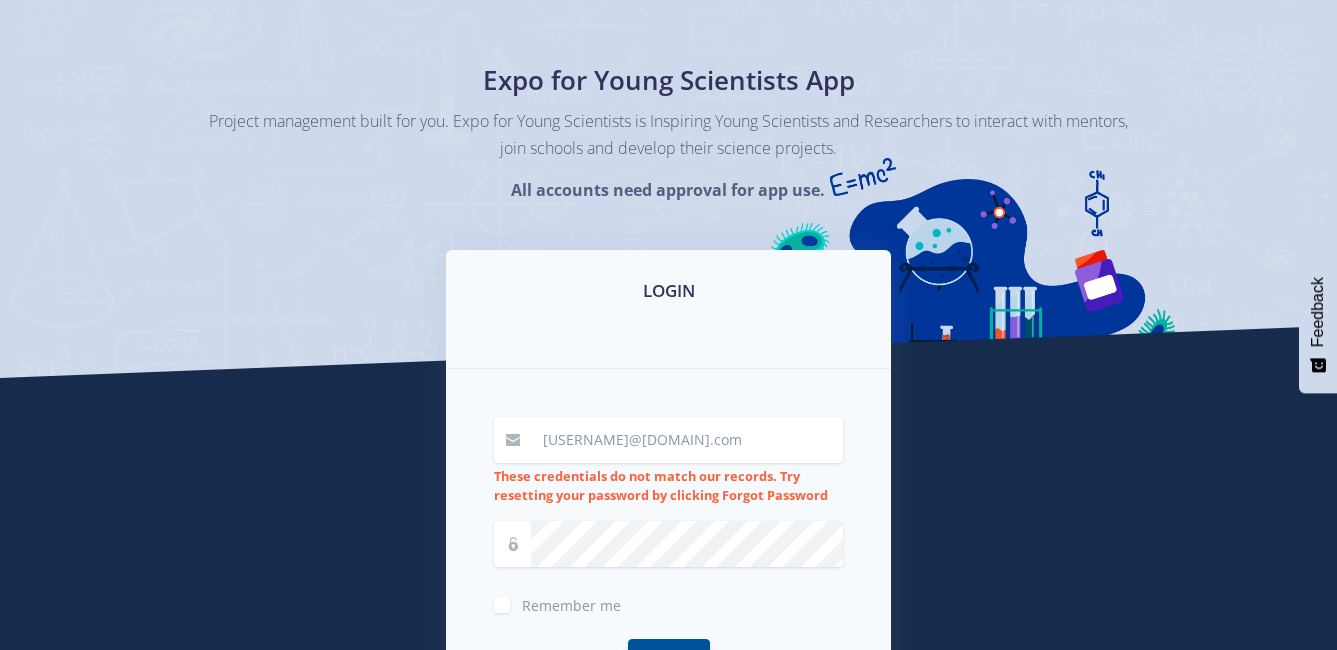 scroll, scrollTop: 300, scrollLeft: 0, axis: vertical 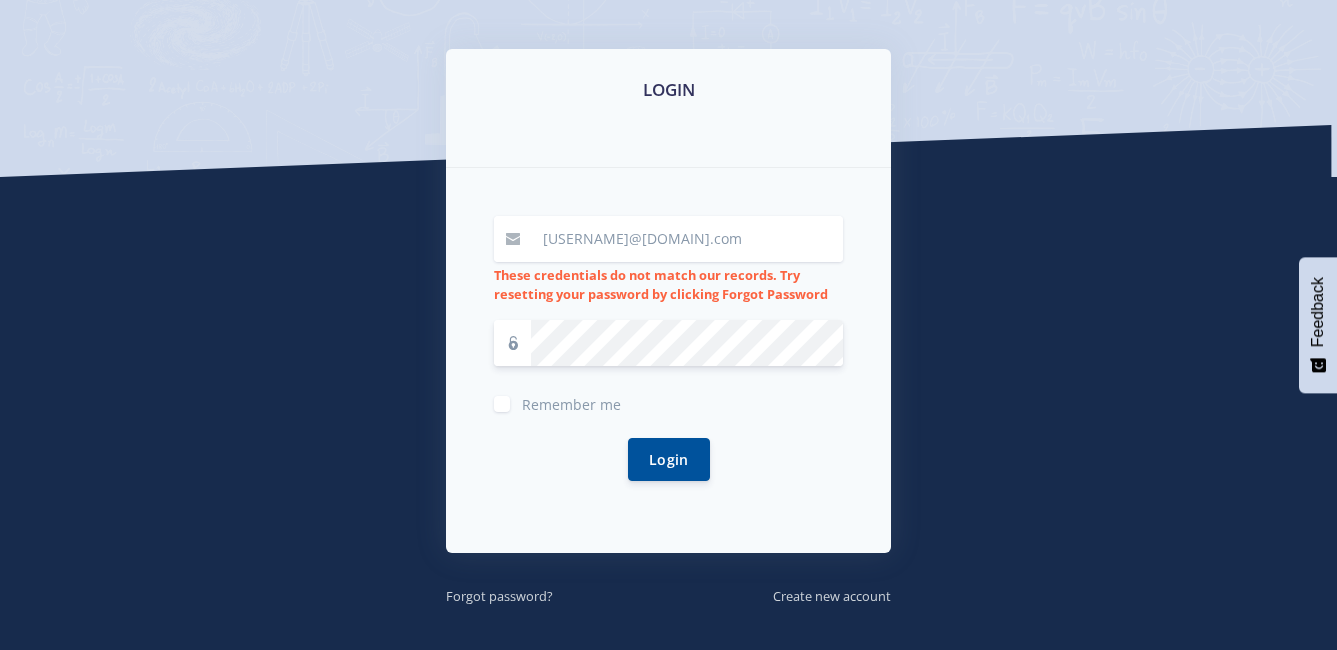 click on "Remember me" at bounding box center (571, 404) 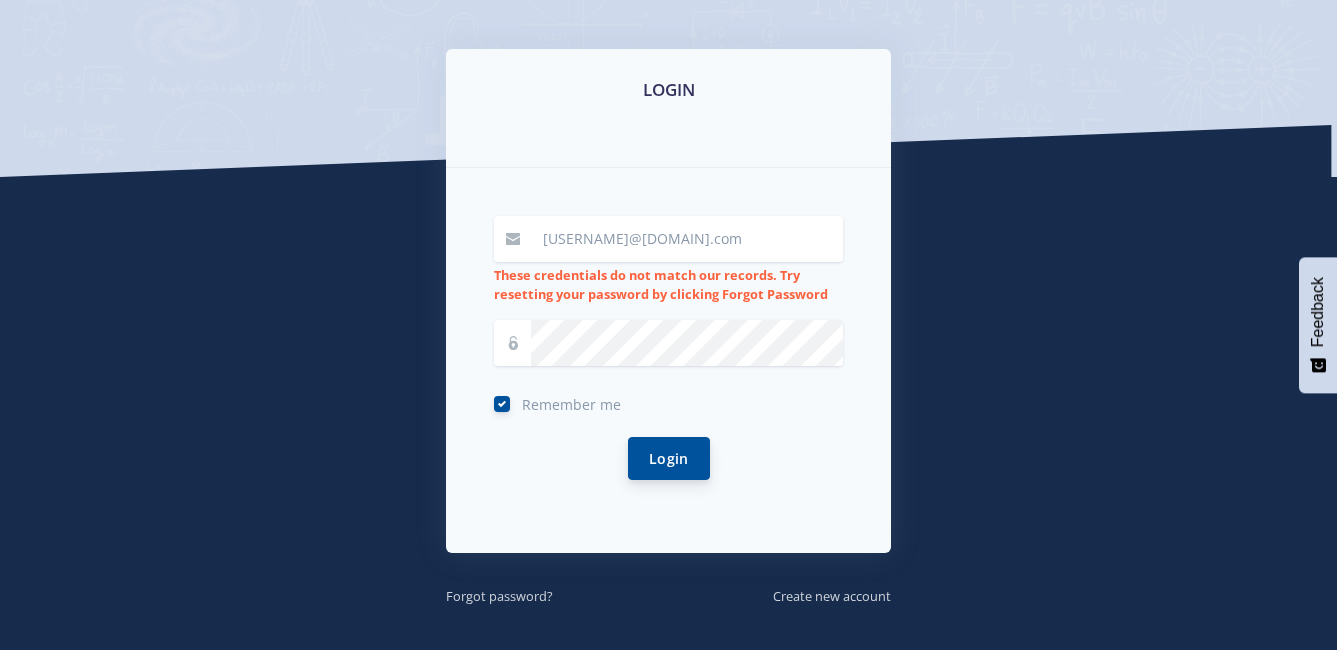 click on "Login" at bounding box center [669, 458] 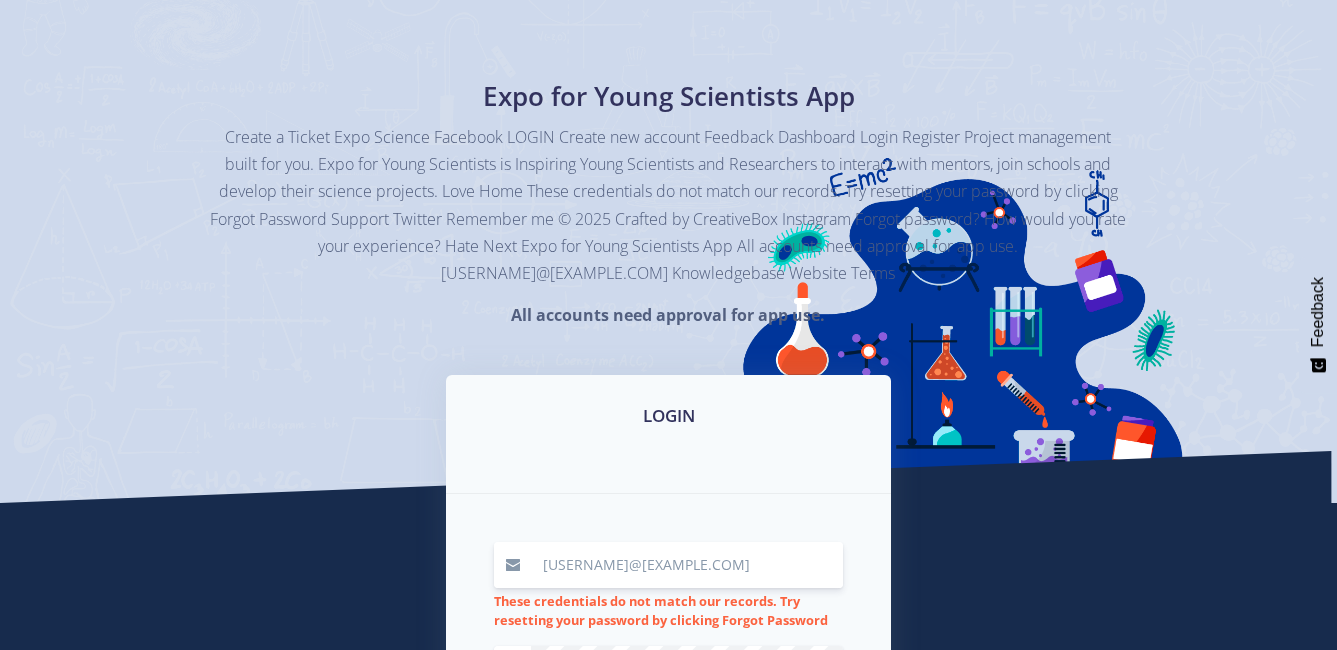 scroll, scrollTop: 200, scrollLeft: 0, axis: vertical 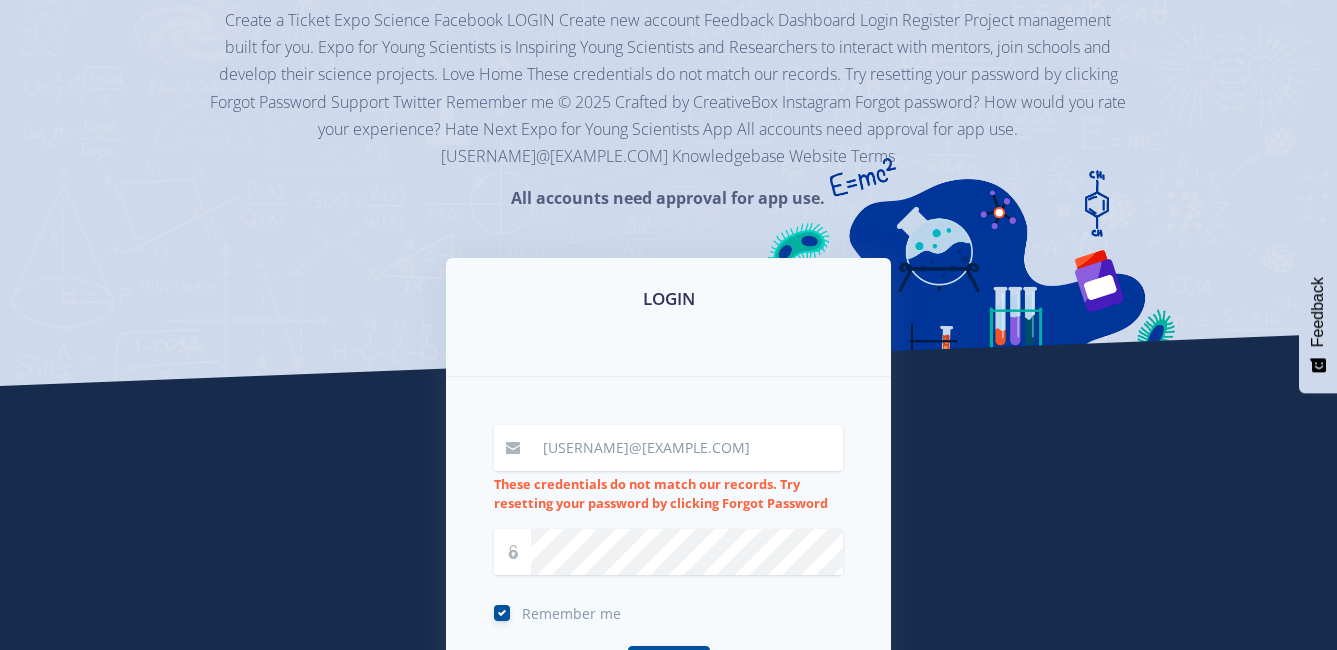 click on "Login" at bounding box center [669, 667] 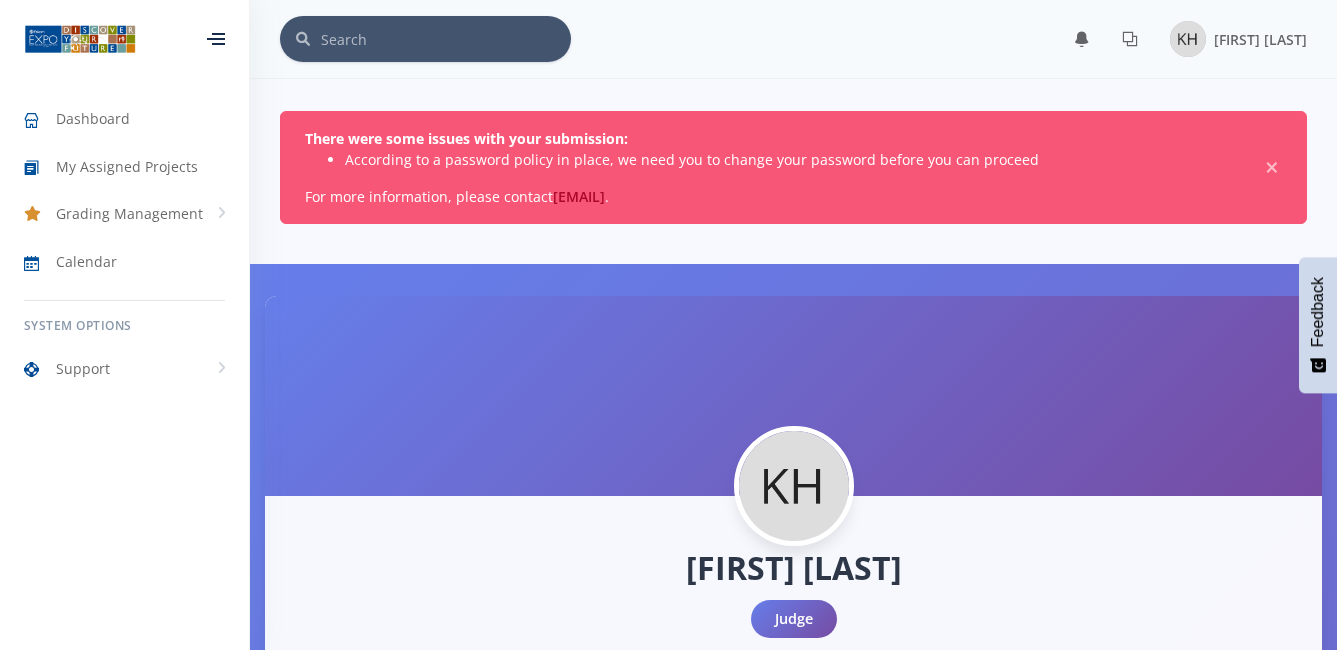 scroll, scrollTop: 0, scrollLeft: 0, axis: both 